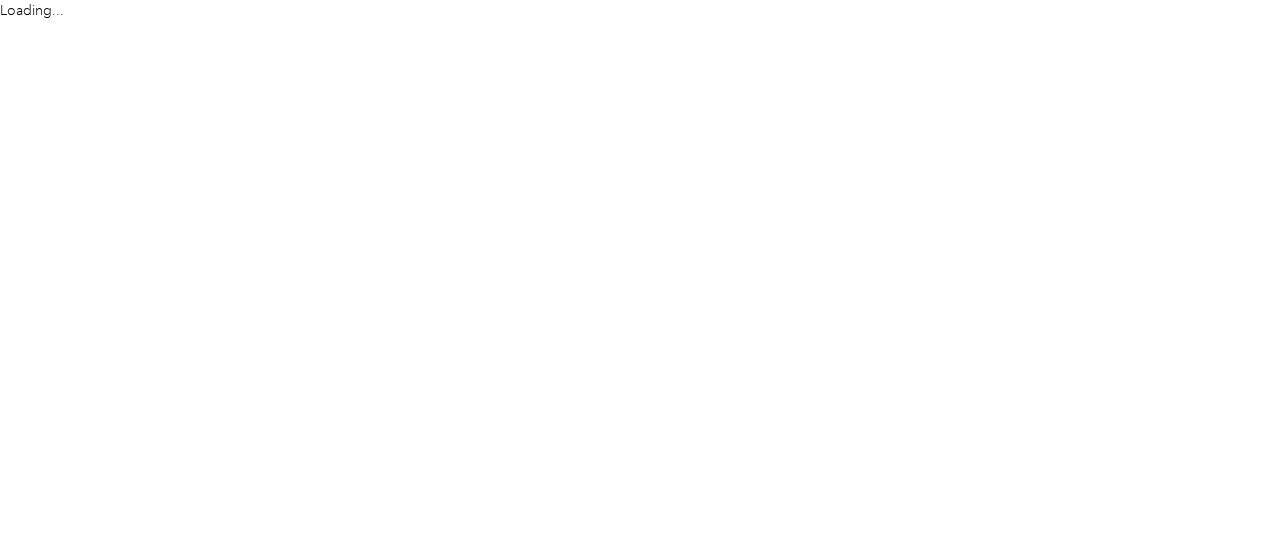 scroll, scrollTop: 0, scrollLeft: 0, axis: both 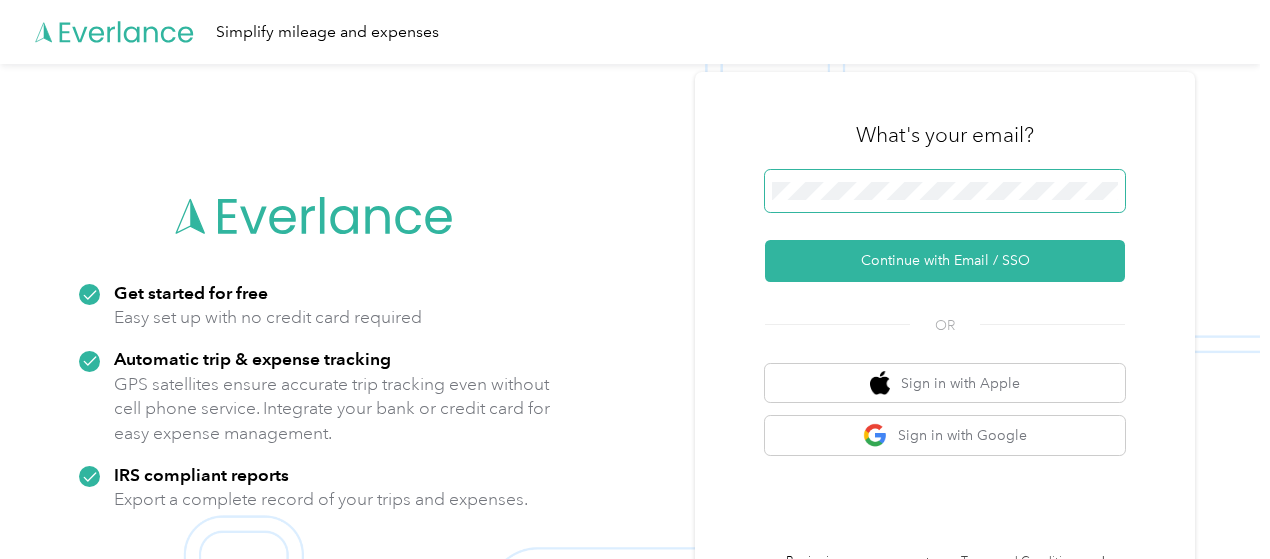 click at bounding box center (945, 191) 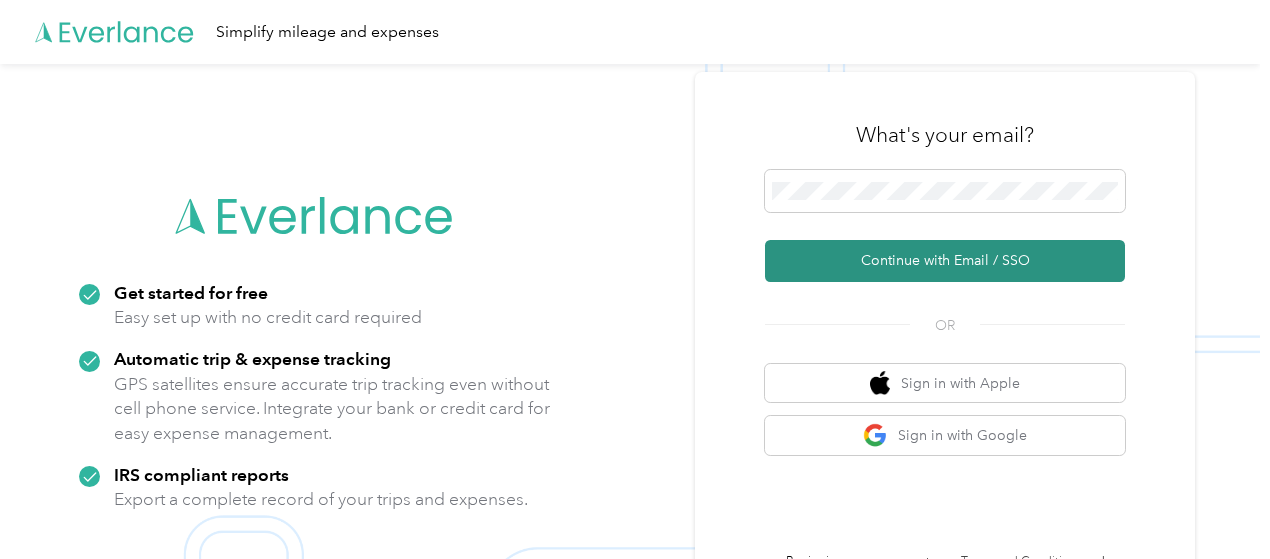 click on "Continue with Email / SSO" at bounding box center (945, 261) 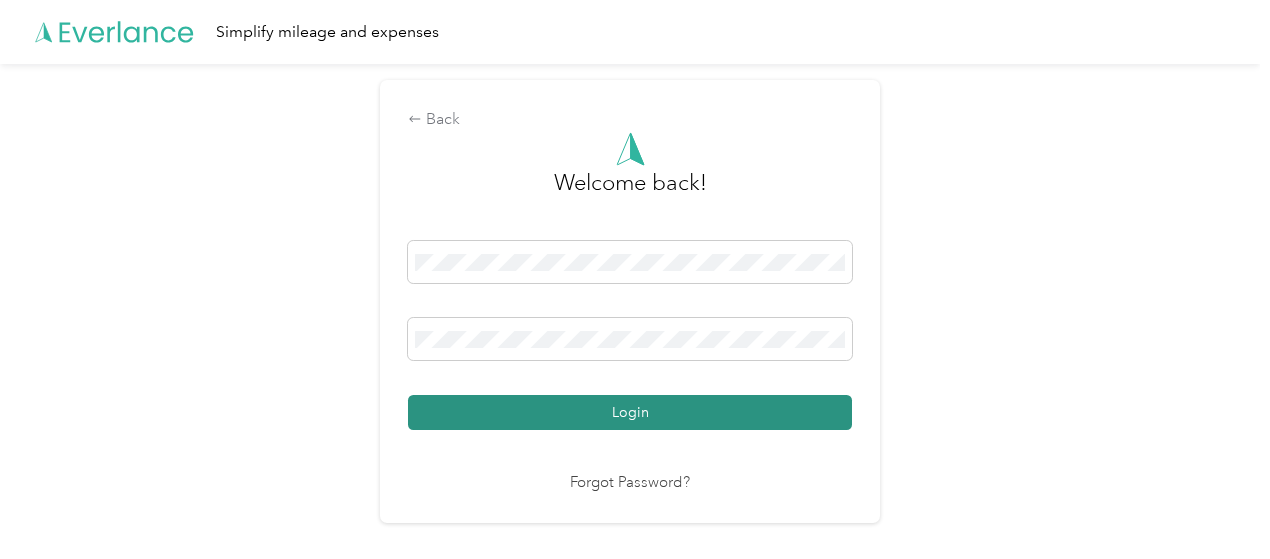 click on "Login" at bounding box center (630, 412) 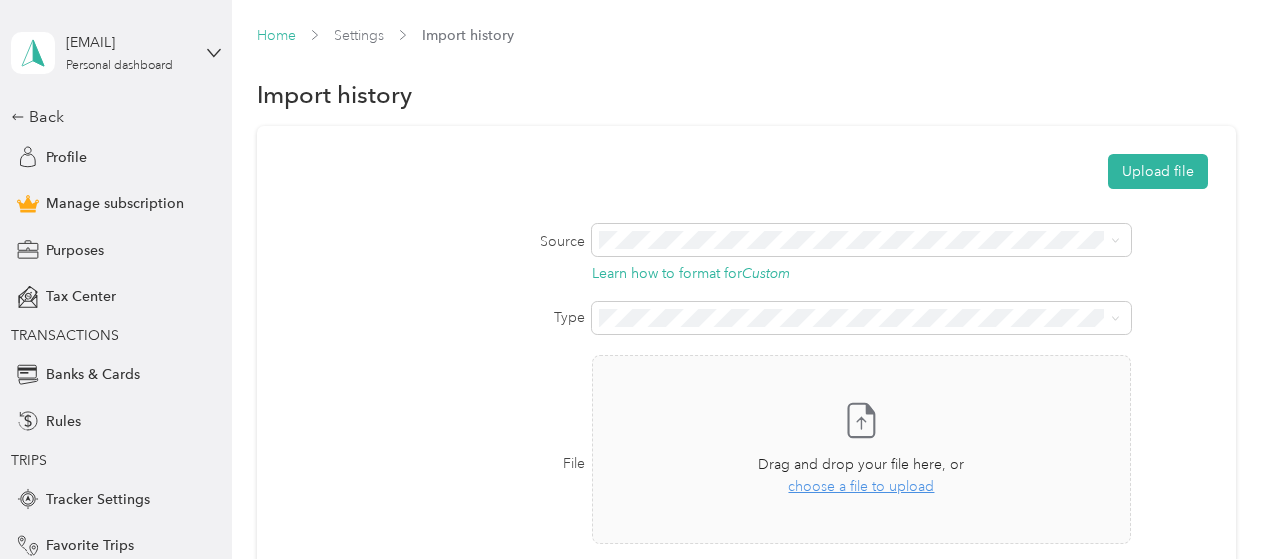click on "Home" at bounding box center [276, 35] 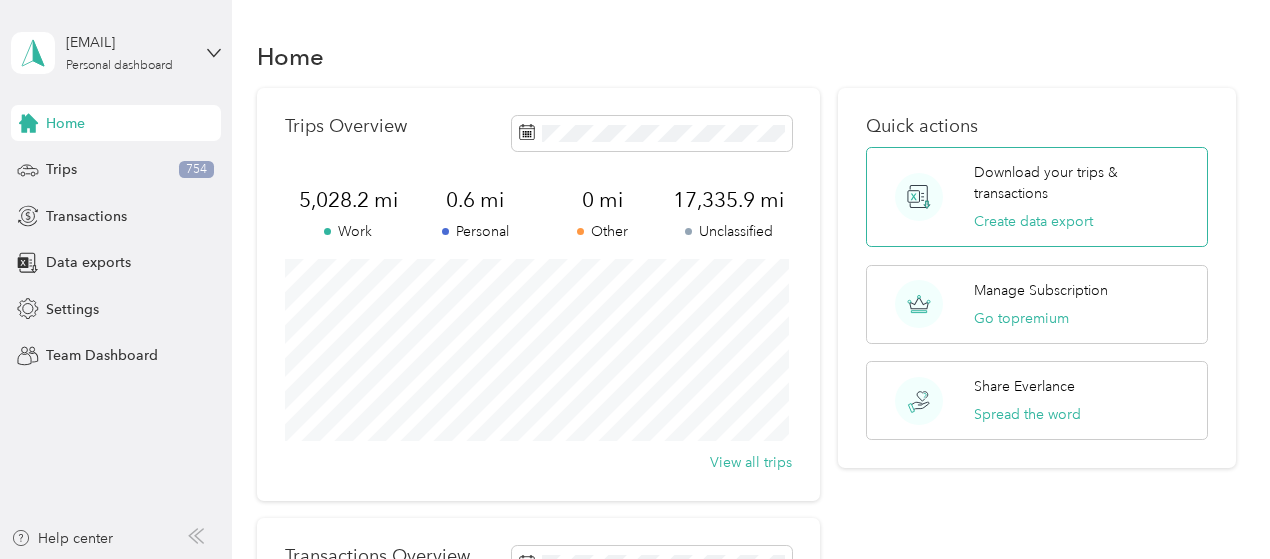 click on "Download your trips & transactions" at bounding box center [1083, 183] 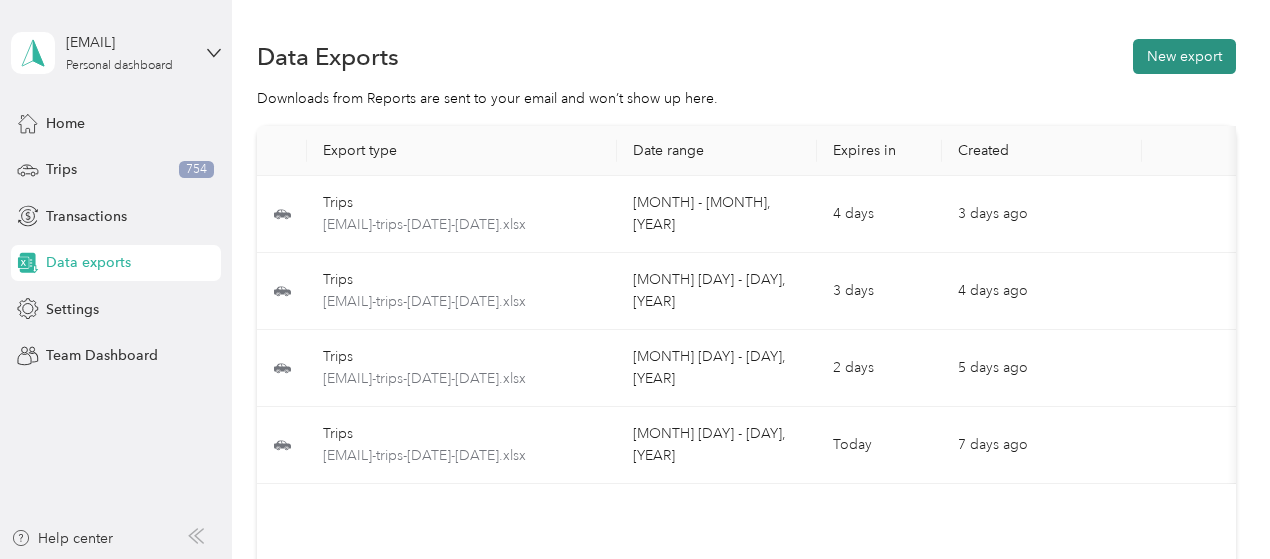 click on "New export" at bounding box center [1184, 56] 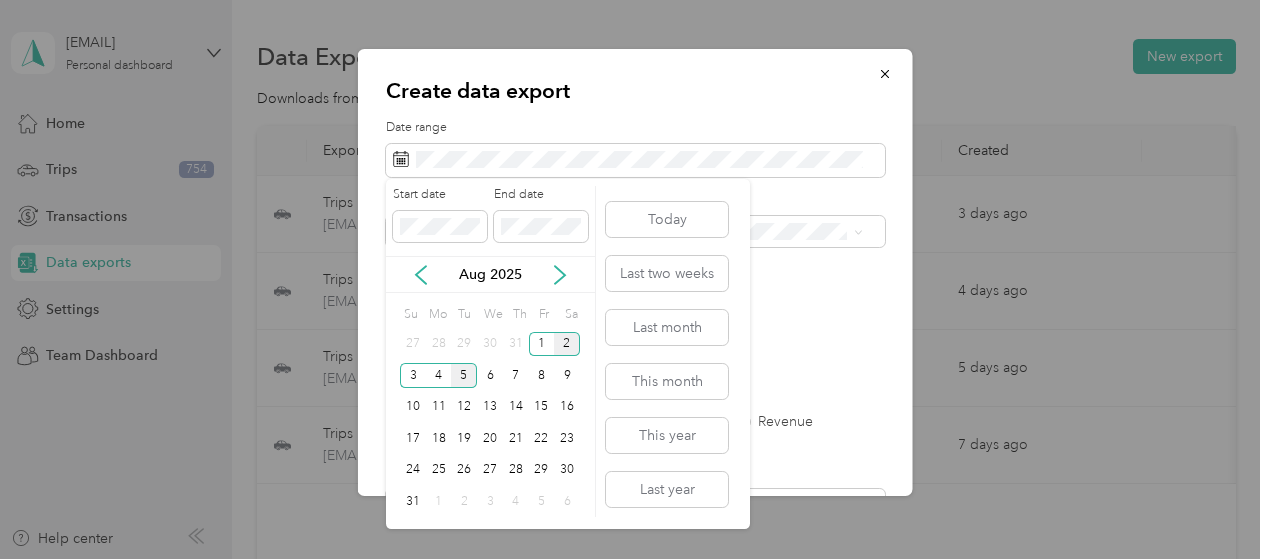 click on "2" at bounding box center [567, 344] 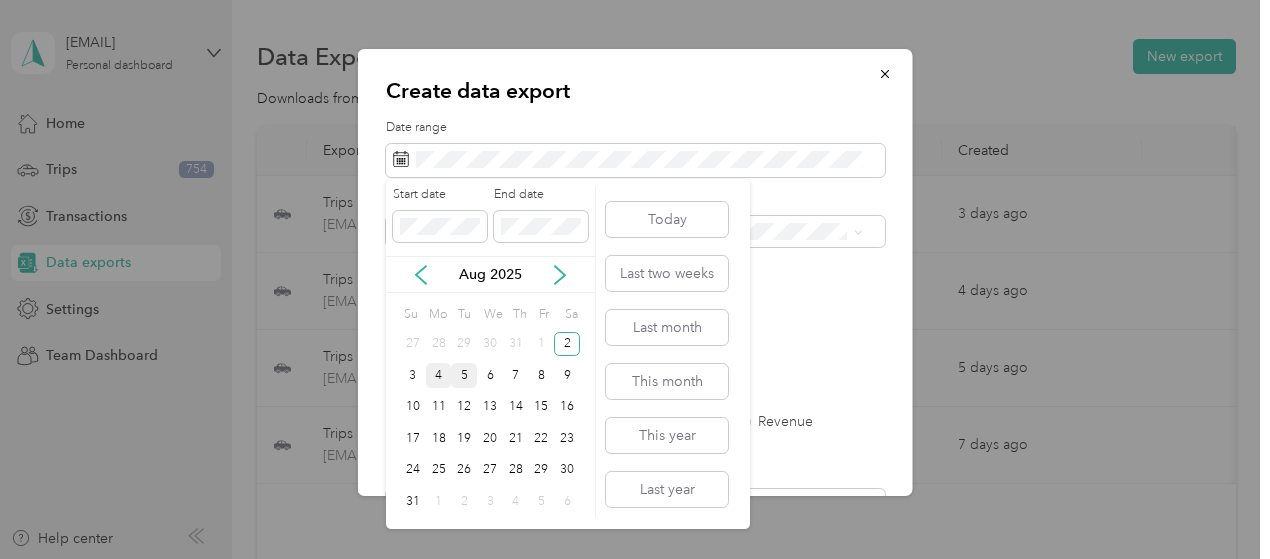 click on "4" at bounding box center [439, 375] 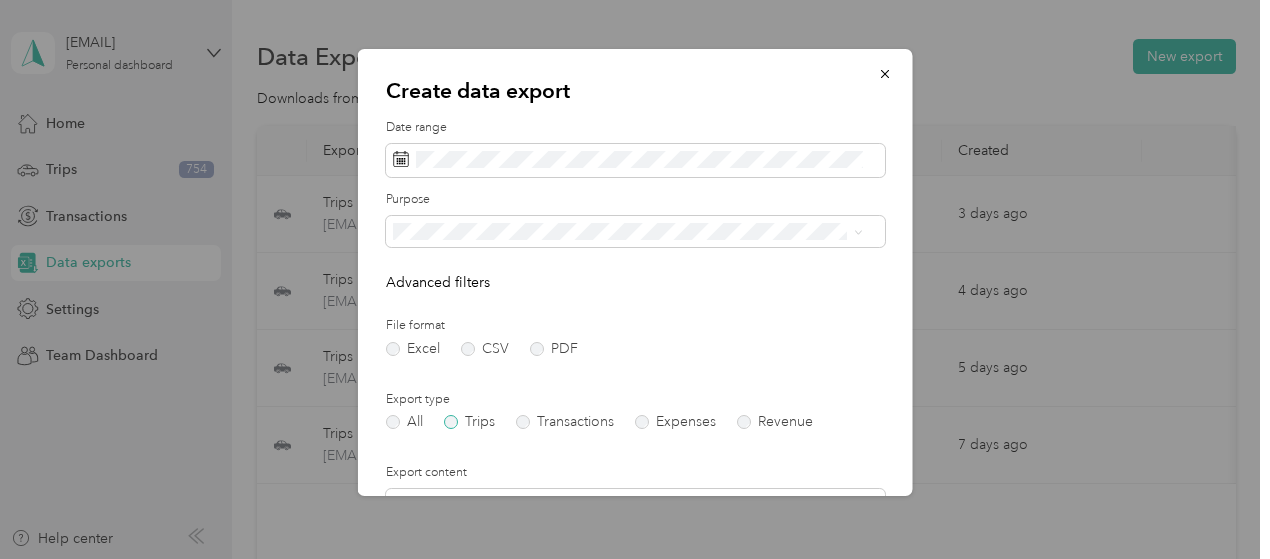 click on "Trips" at bounding box center (469, 422) 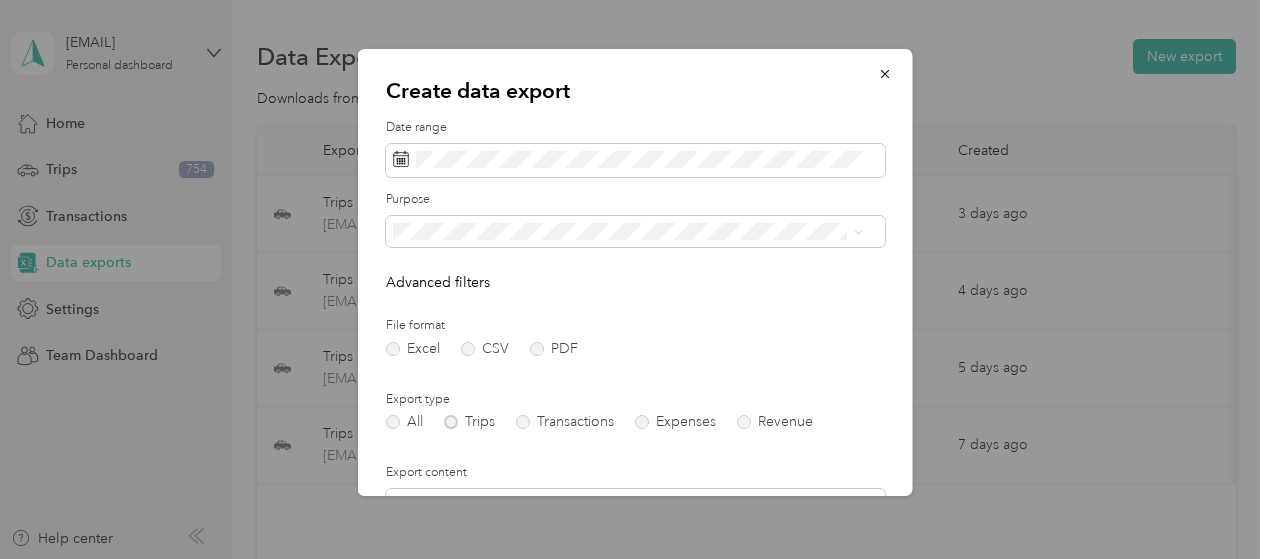 scroll, scrollTop: 279, scrollLeft: 0, axis: vertical 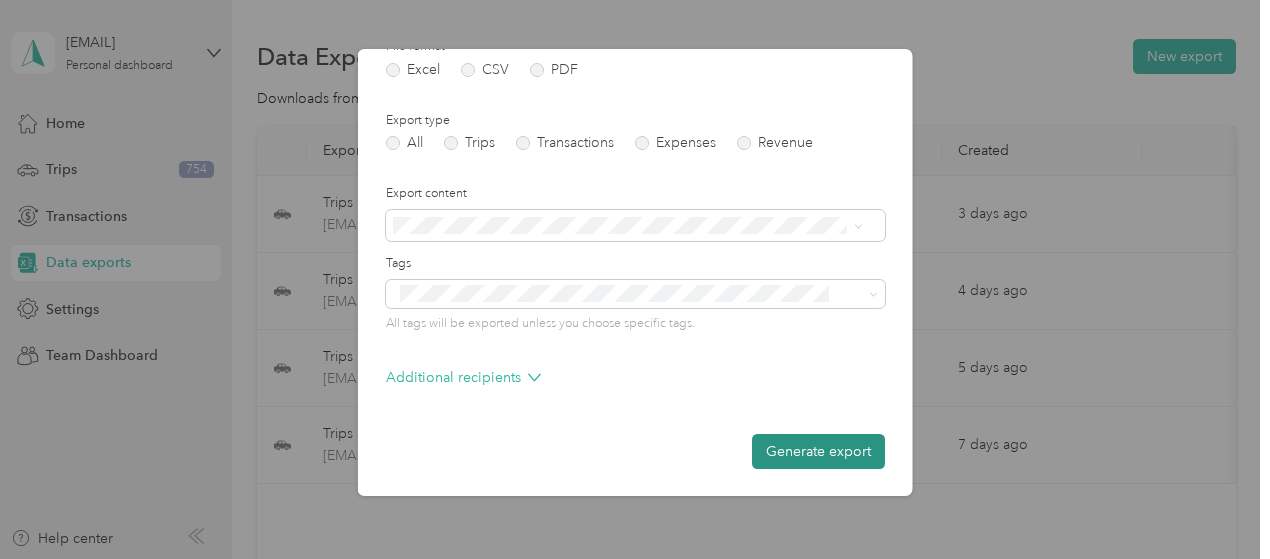 click on "Generate export" at bounding box center (818, 451) 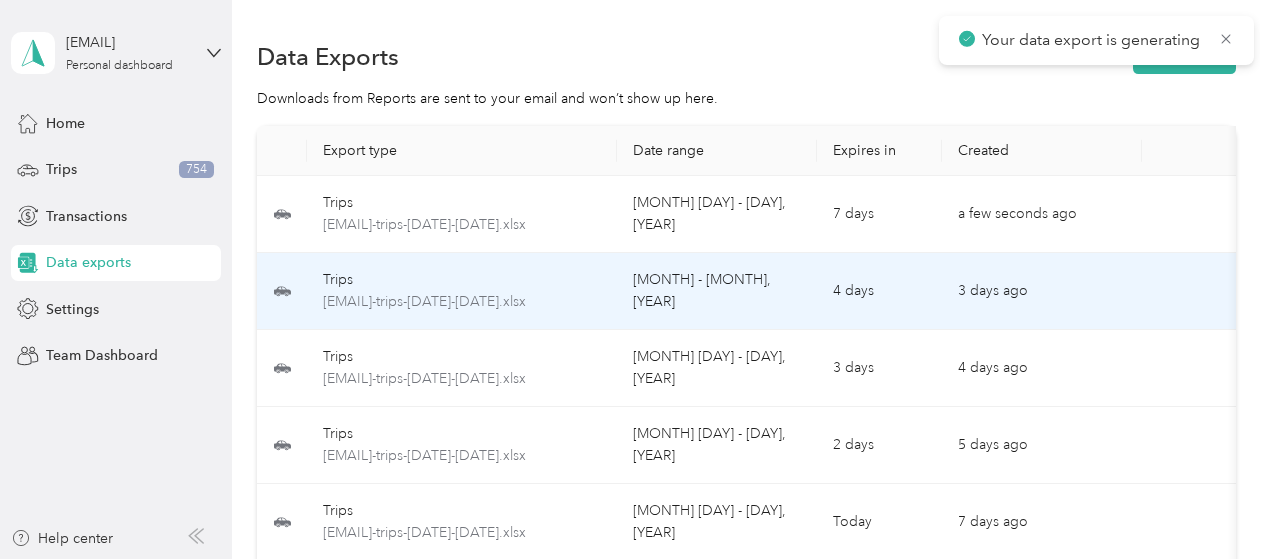 scroll, scrollTop: 290, scrollLeft: 0, axis: vertical 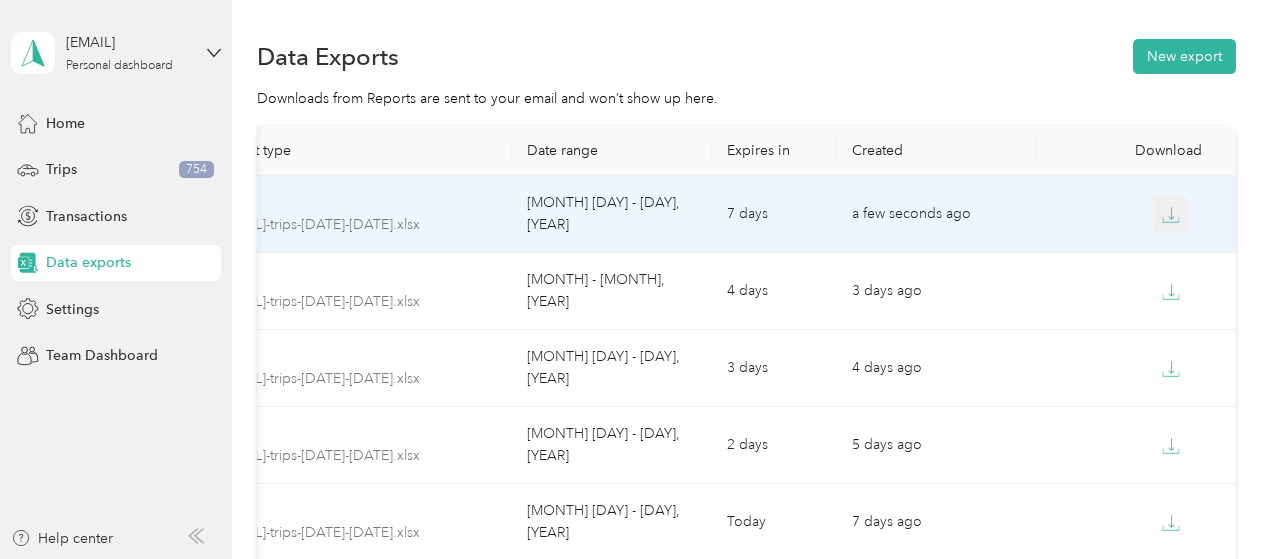 click 